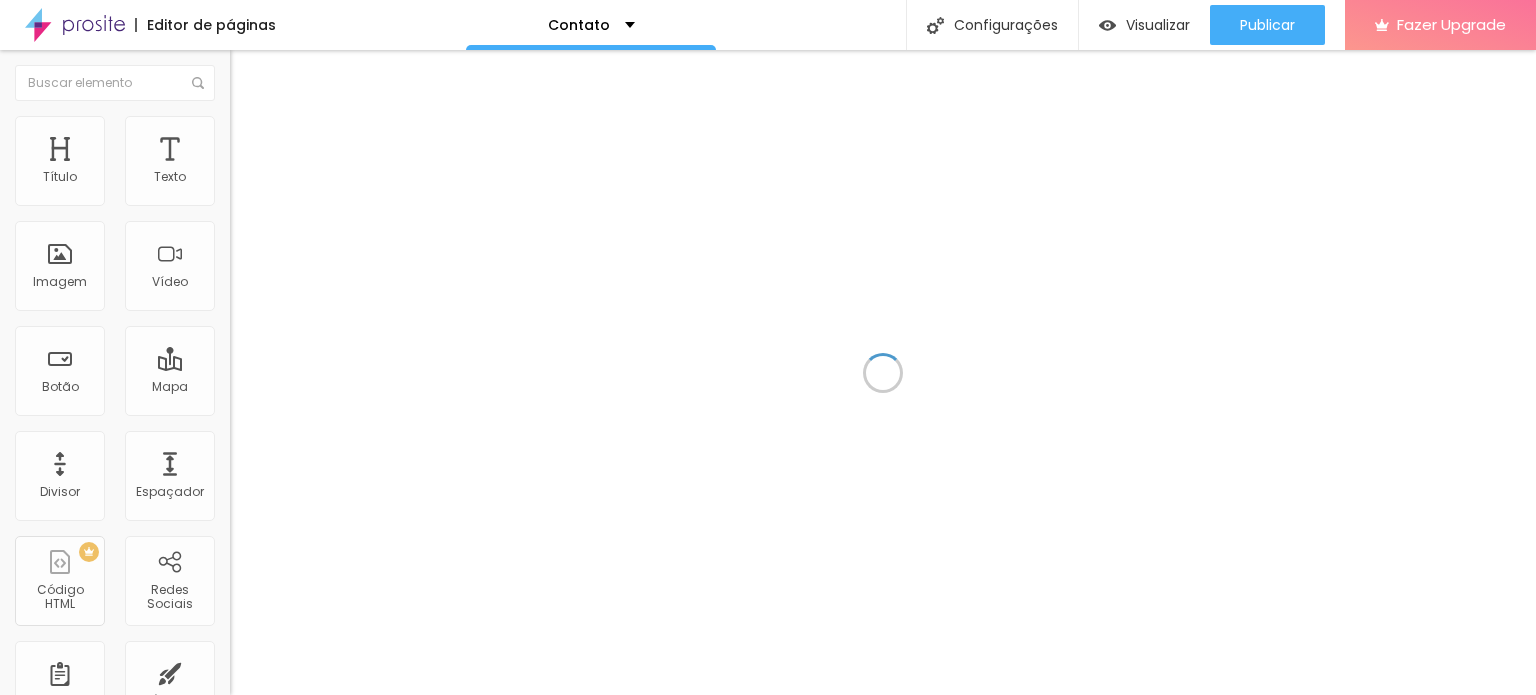 scroll, scrollTop: 0, scrollLeft: 0, axis: both 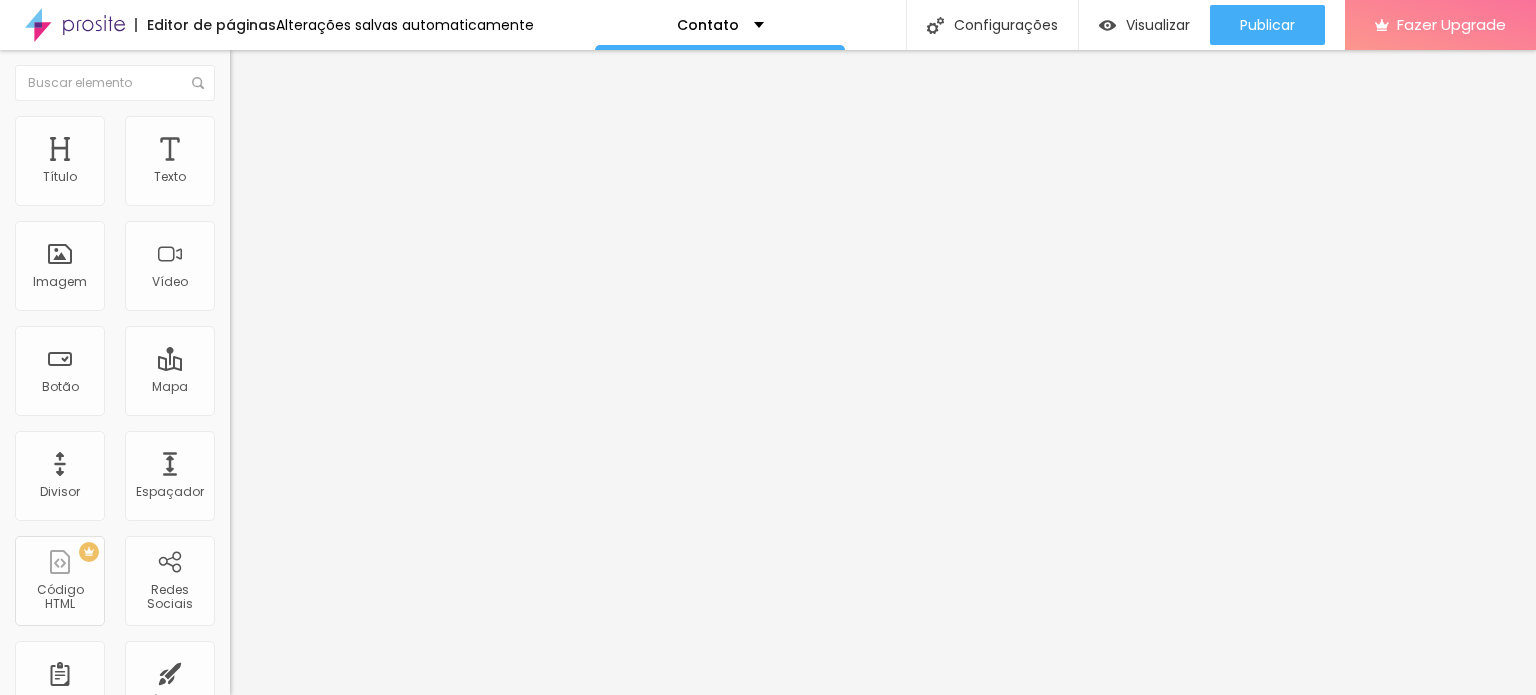 drag, startPoint x: 117, startPoint y: 227, endPoint x: 10, endPoint y: 236, distance: 107.37784 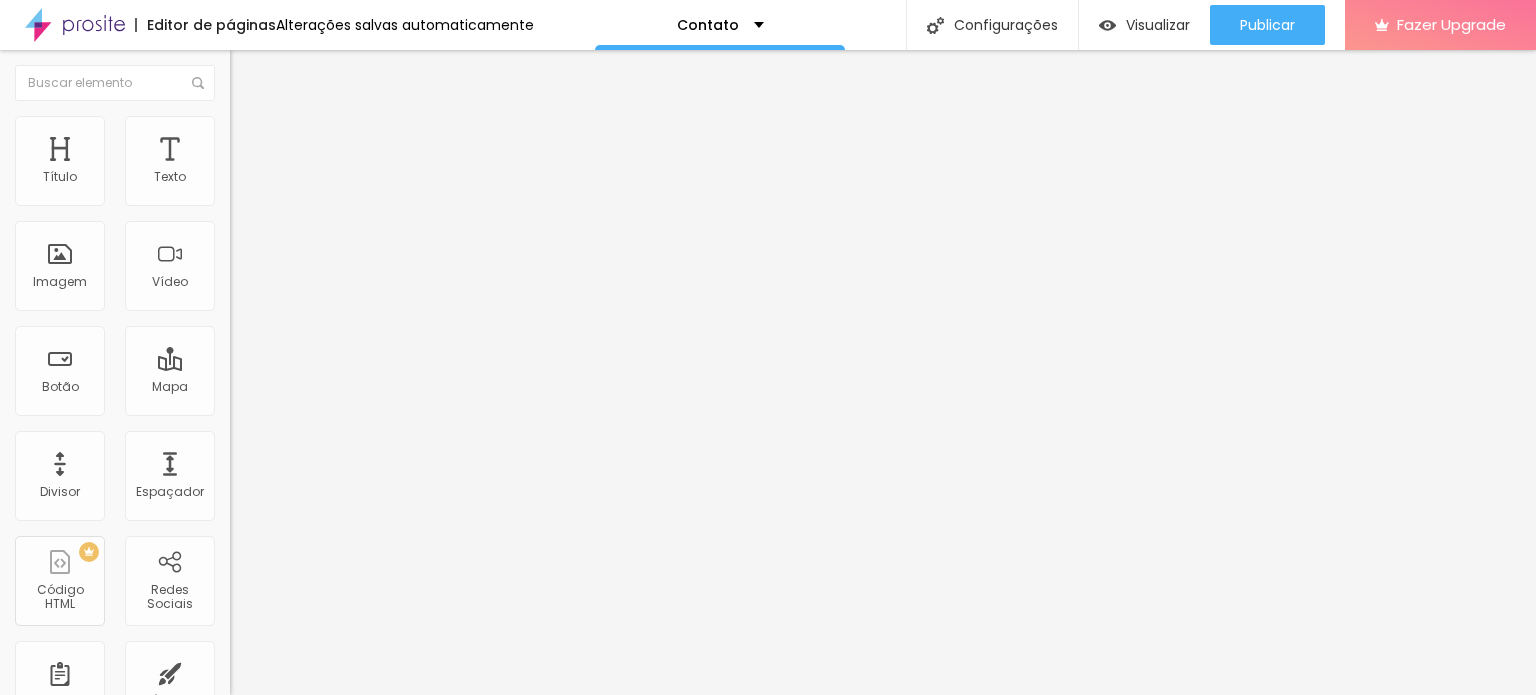 click on "Endereço Alboom Brasil Alinhamento [NUMBER] Zoom" at bounding box center (345, 356) 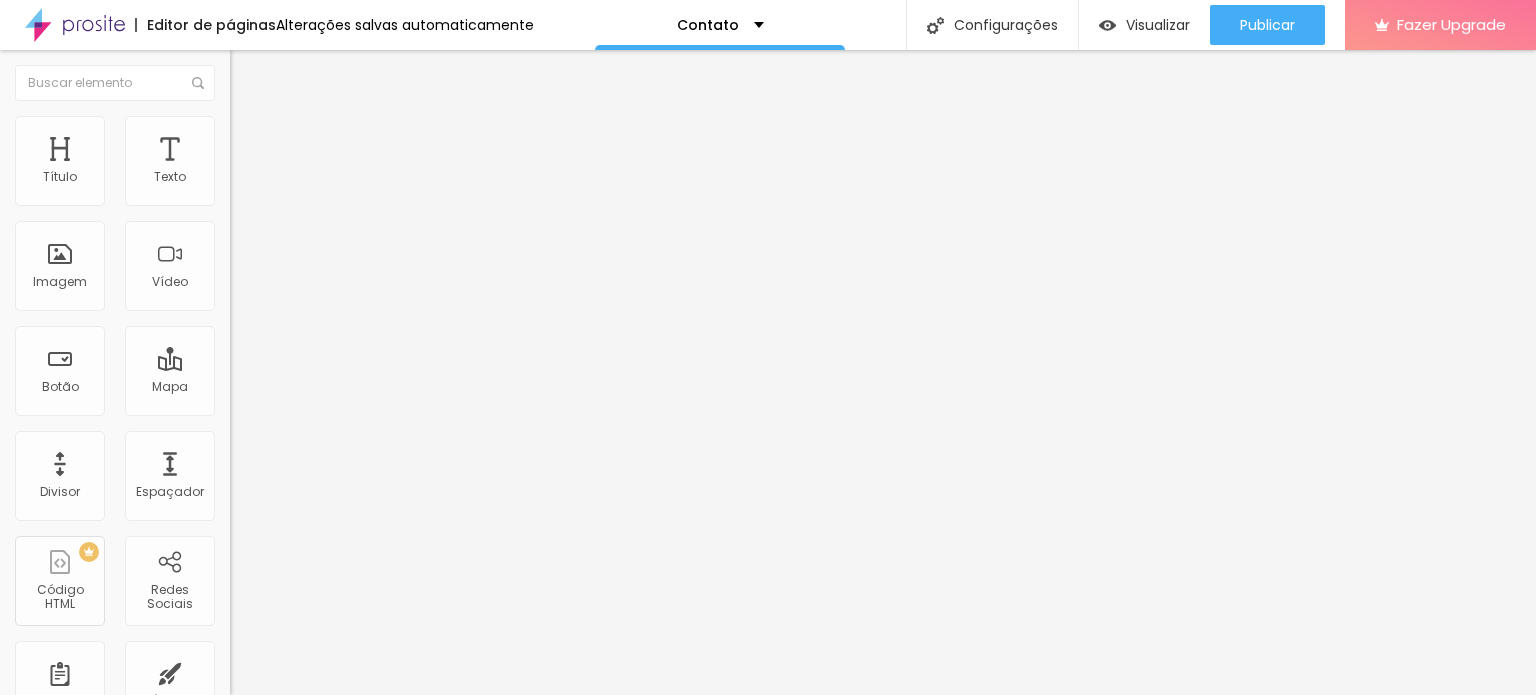 scroll, scrollTop: 1, scrollLeft: 36, axis: both 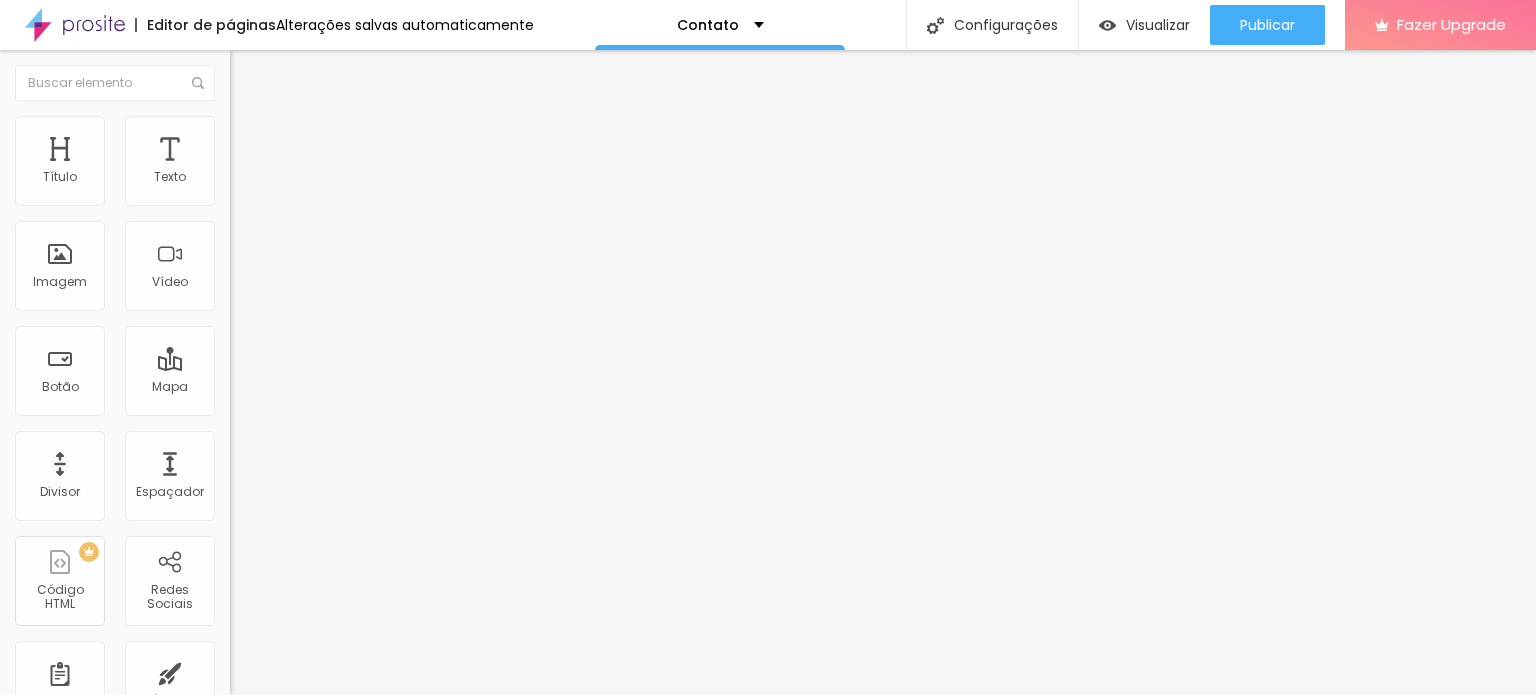 type on "Cube do Fotógrafo de Caxias do Sul" 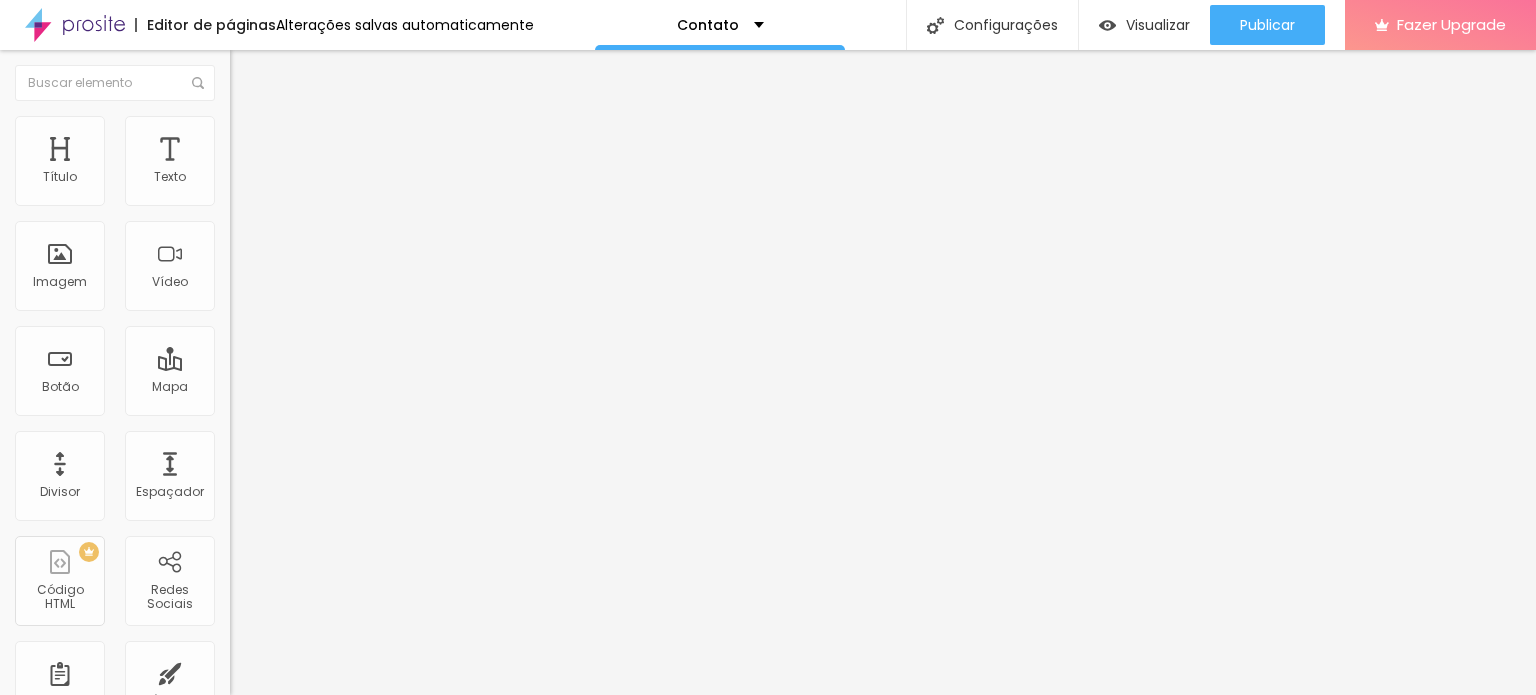 type on "95" 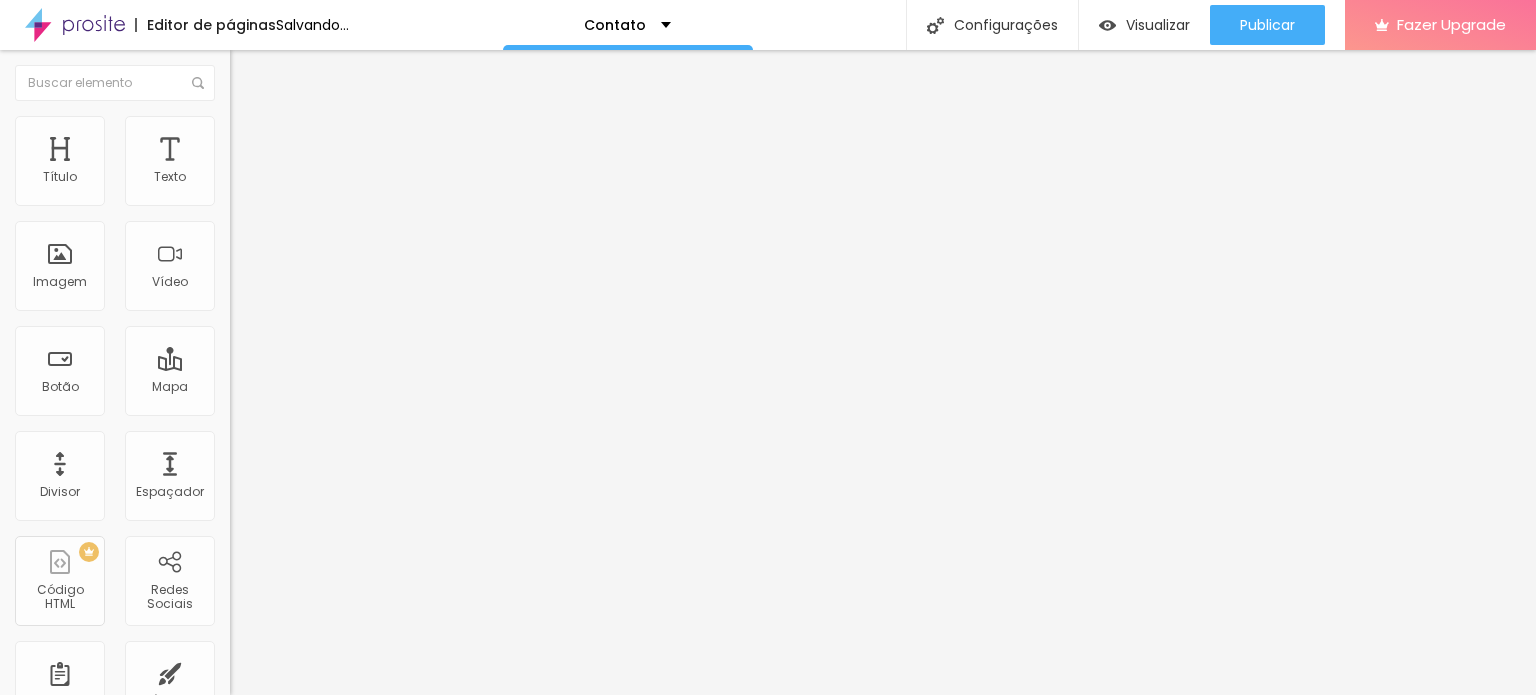type on "65" 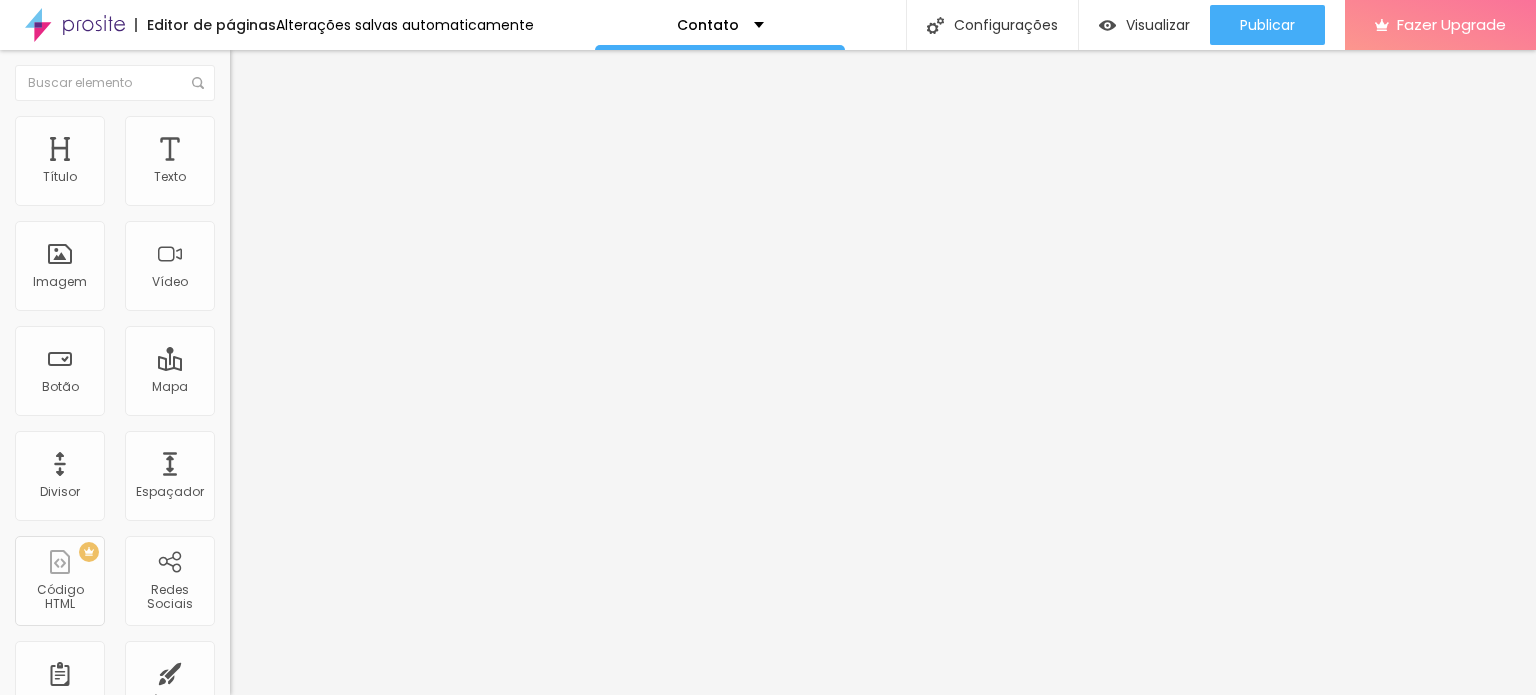 type on "60" 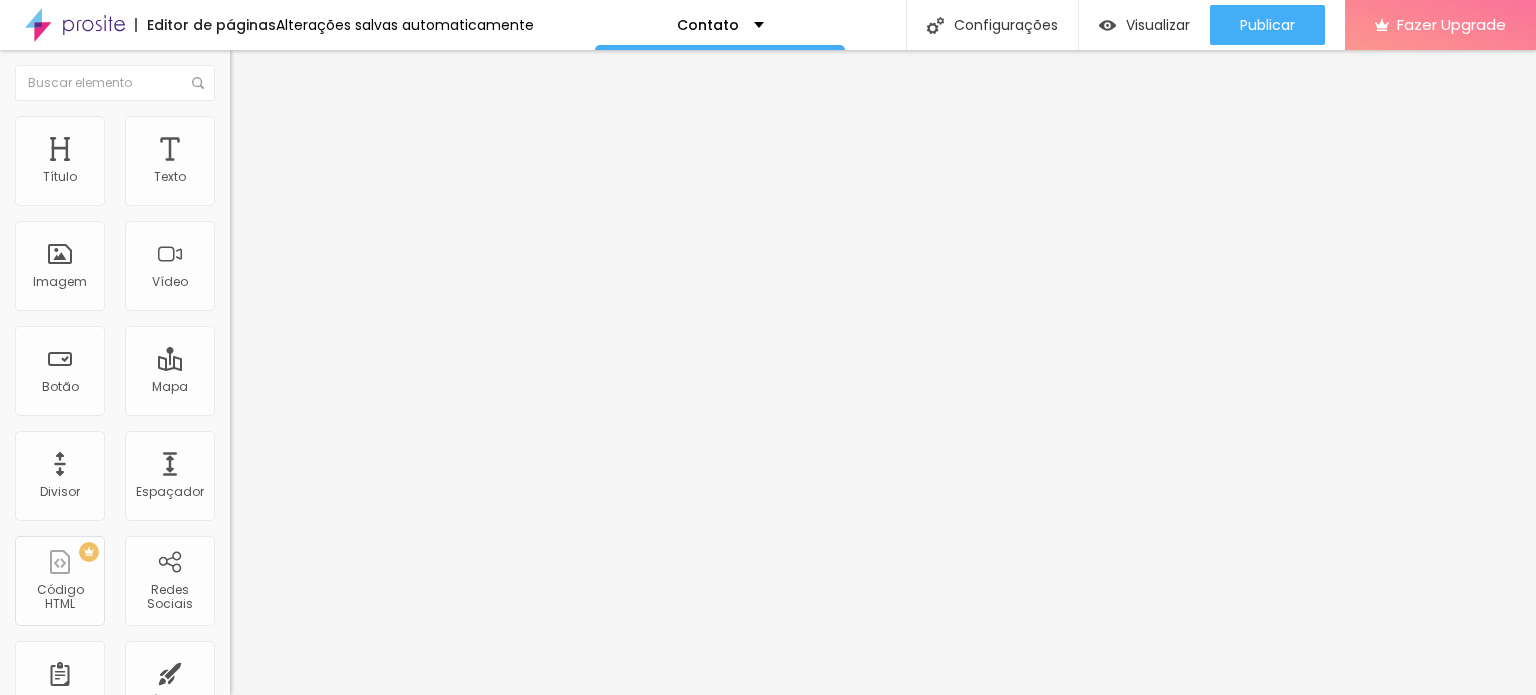 type on "60" 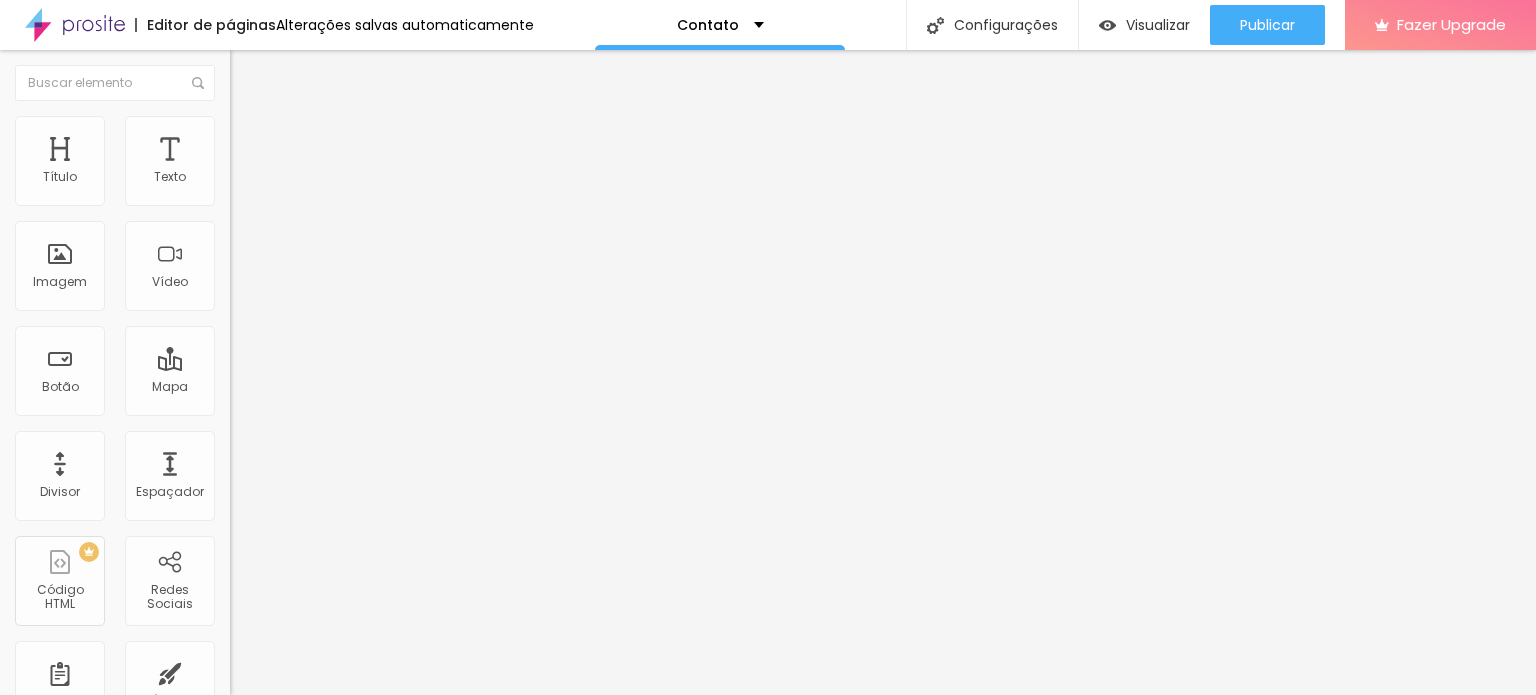 type on "65" 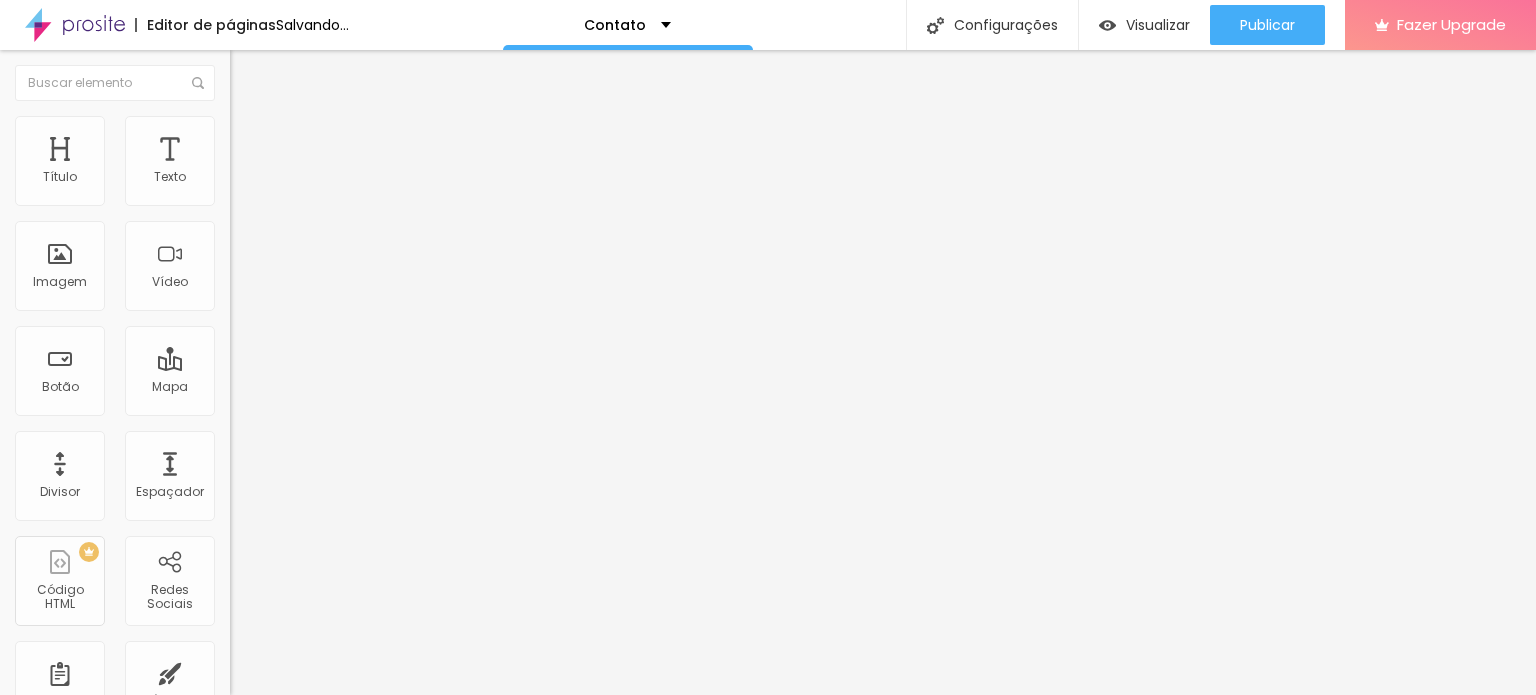 type on "[NUMBER]" 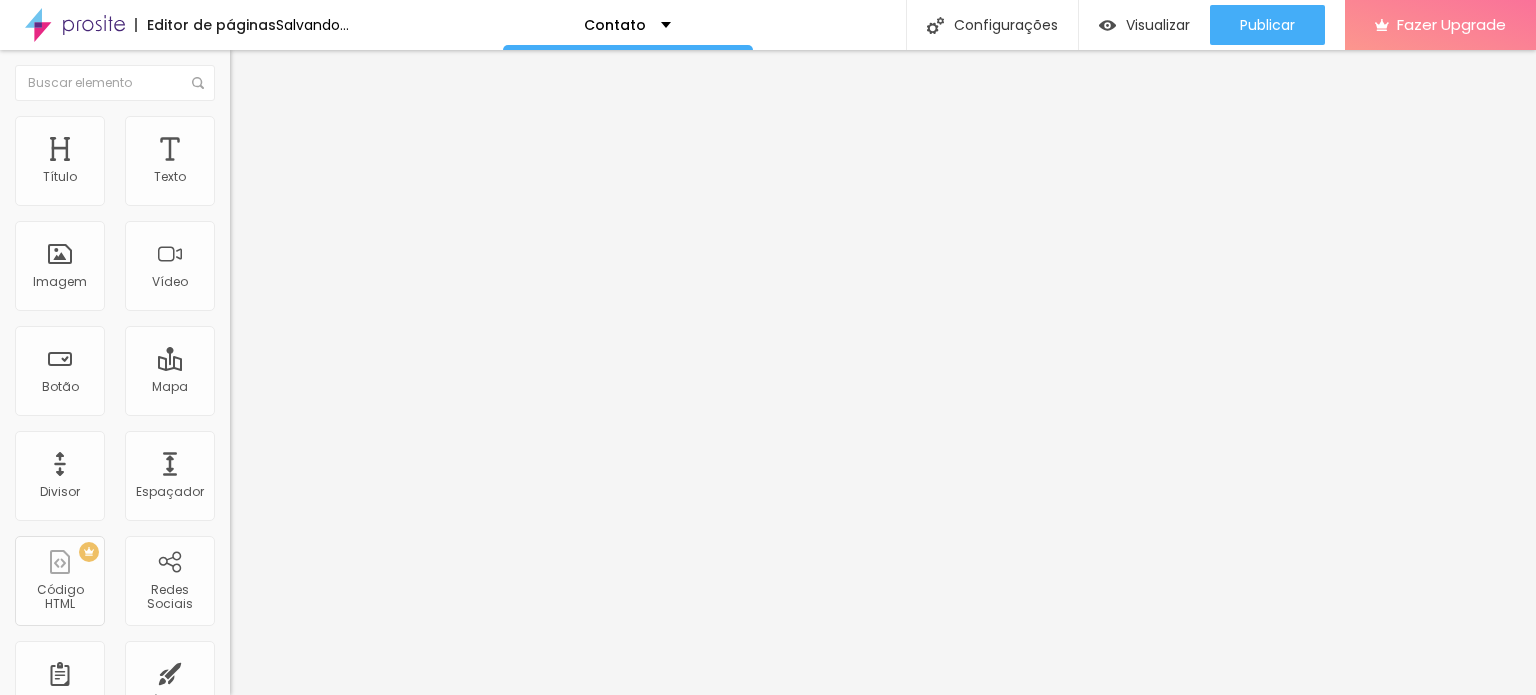 type on "[NUMBER]" 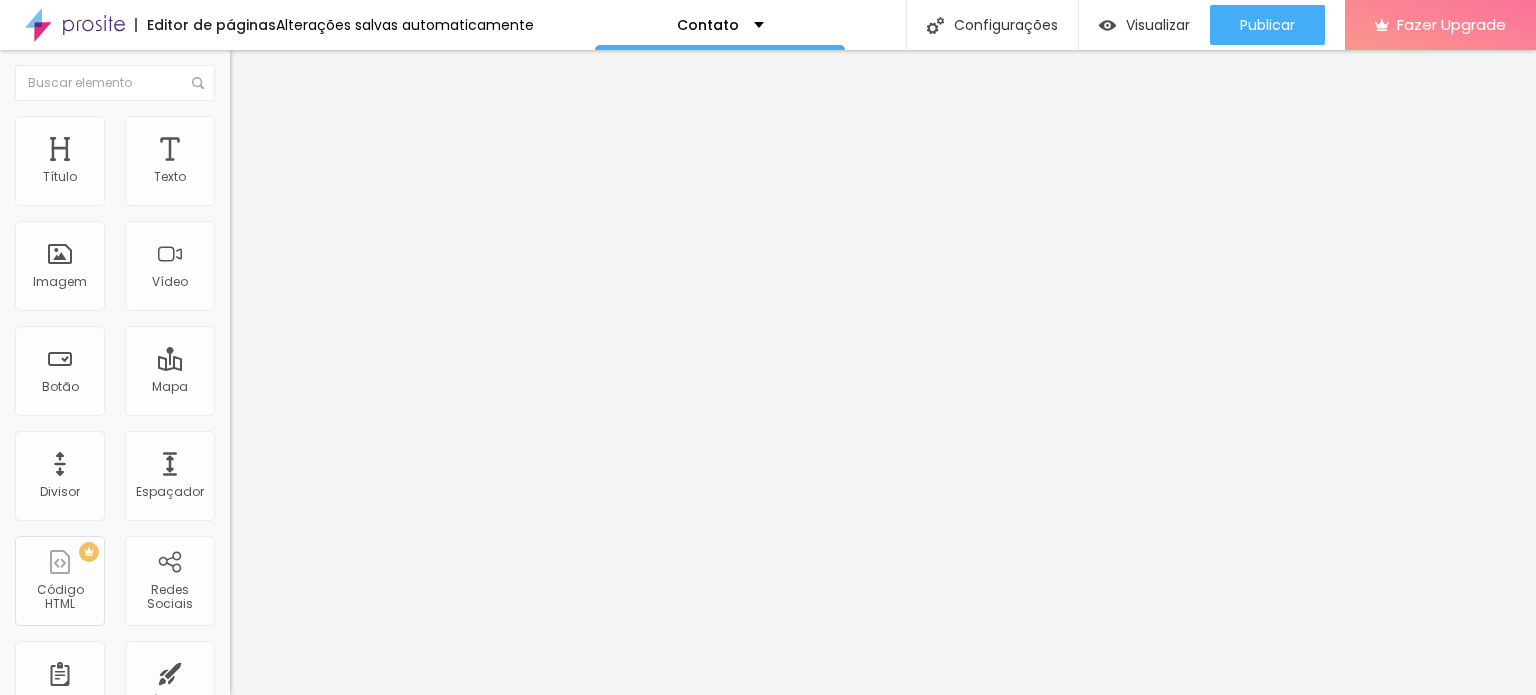 type on "[NUMBER]" 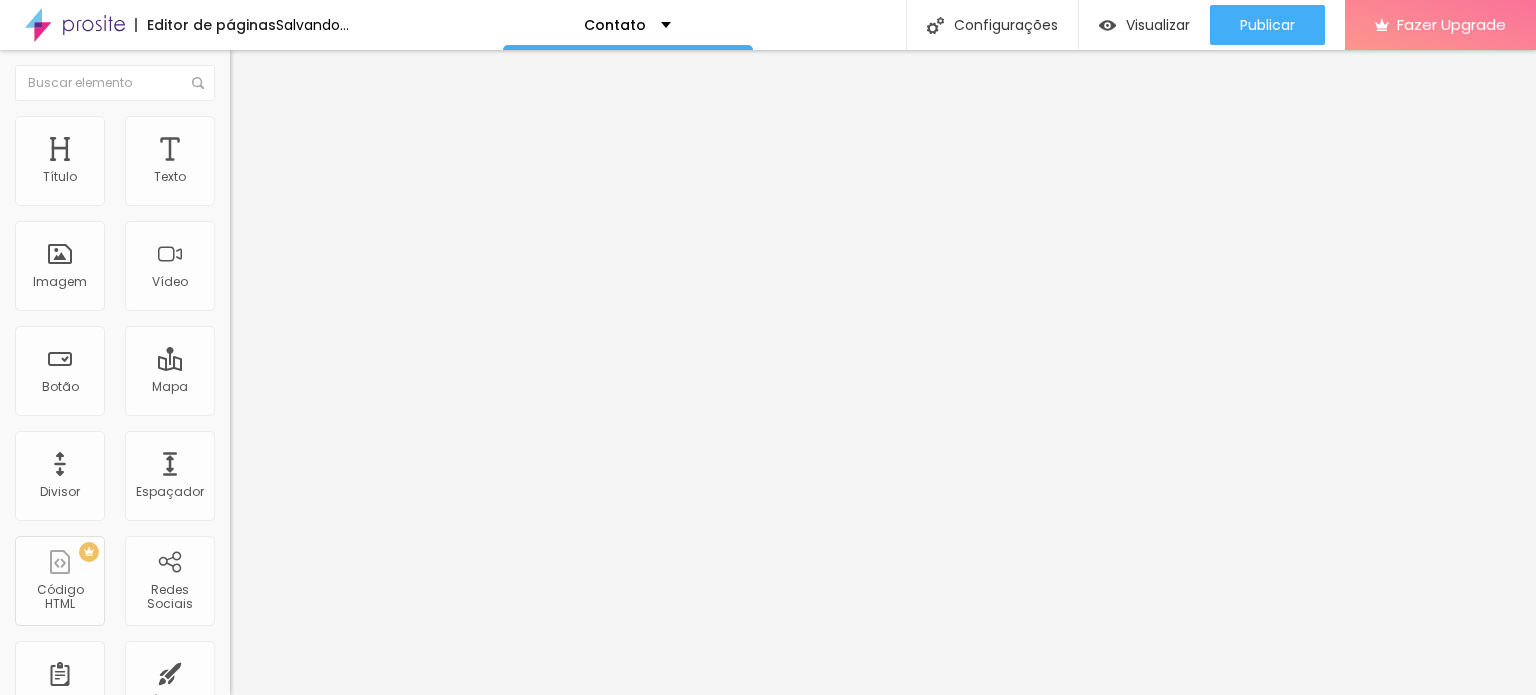 type on "[NUMBER]" 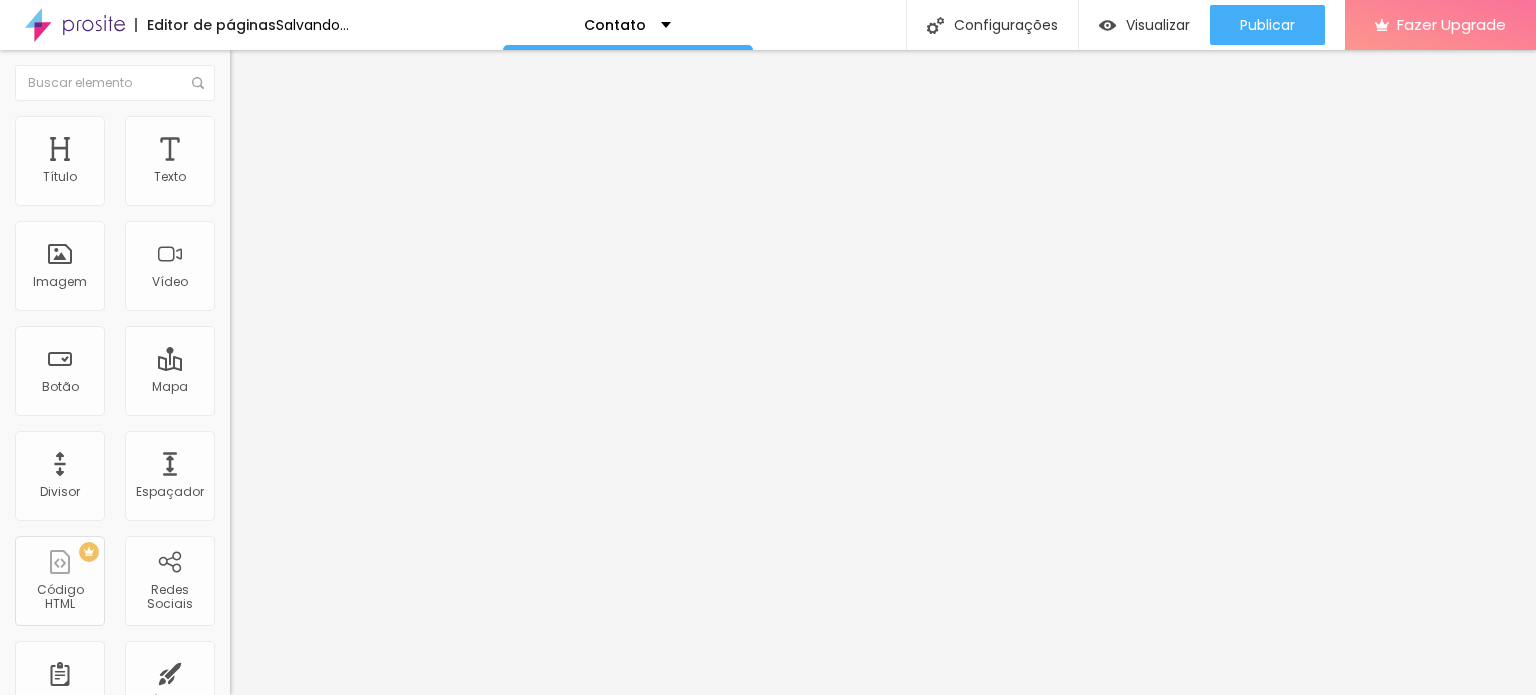 type on "[NUMBER]" 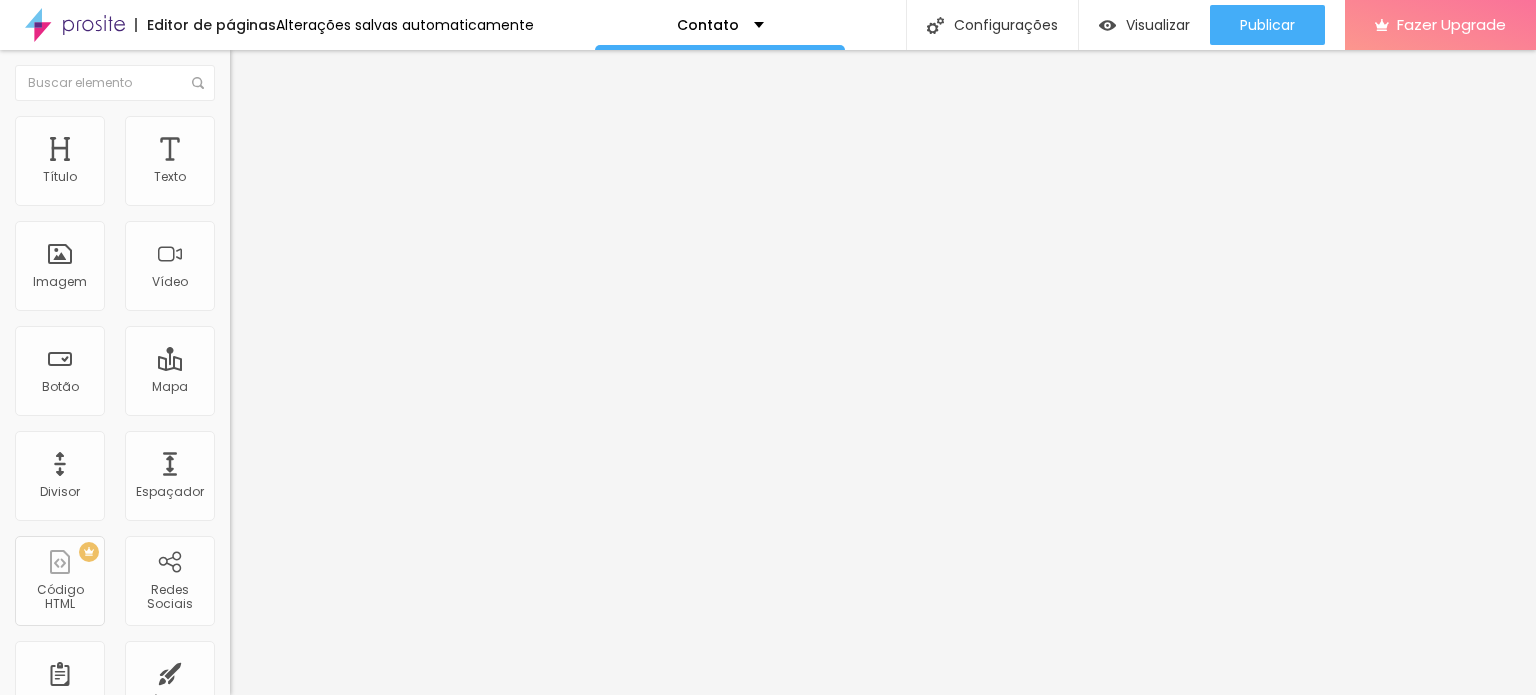 type on "[NUMBER]" 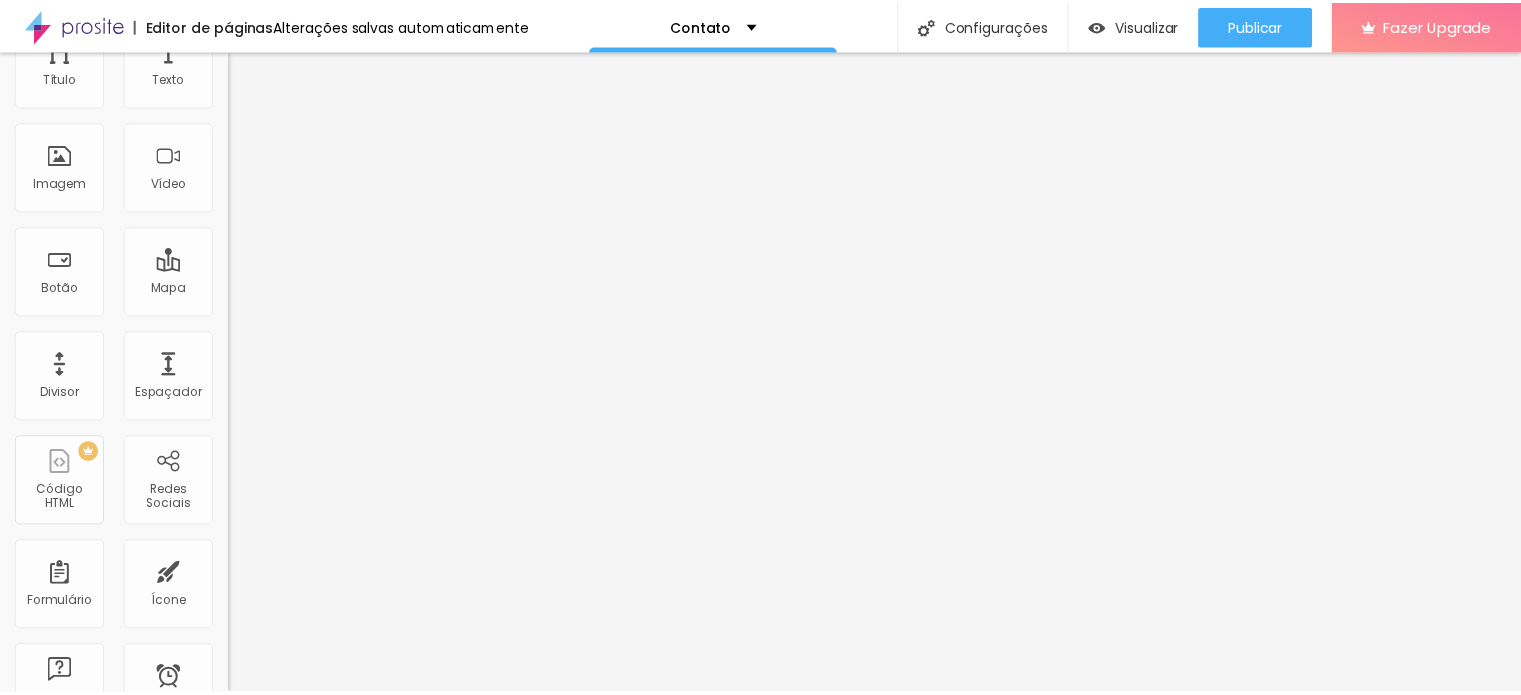 scroll, scrollTop: 100, scrollLeft: 0, axis: vertical 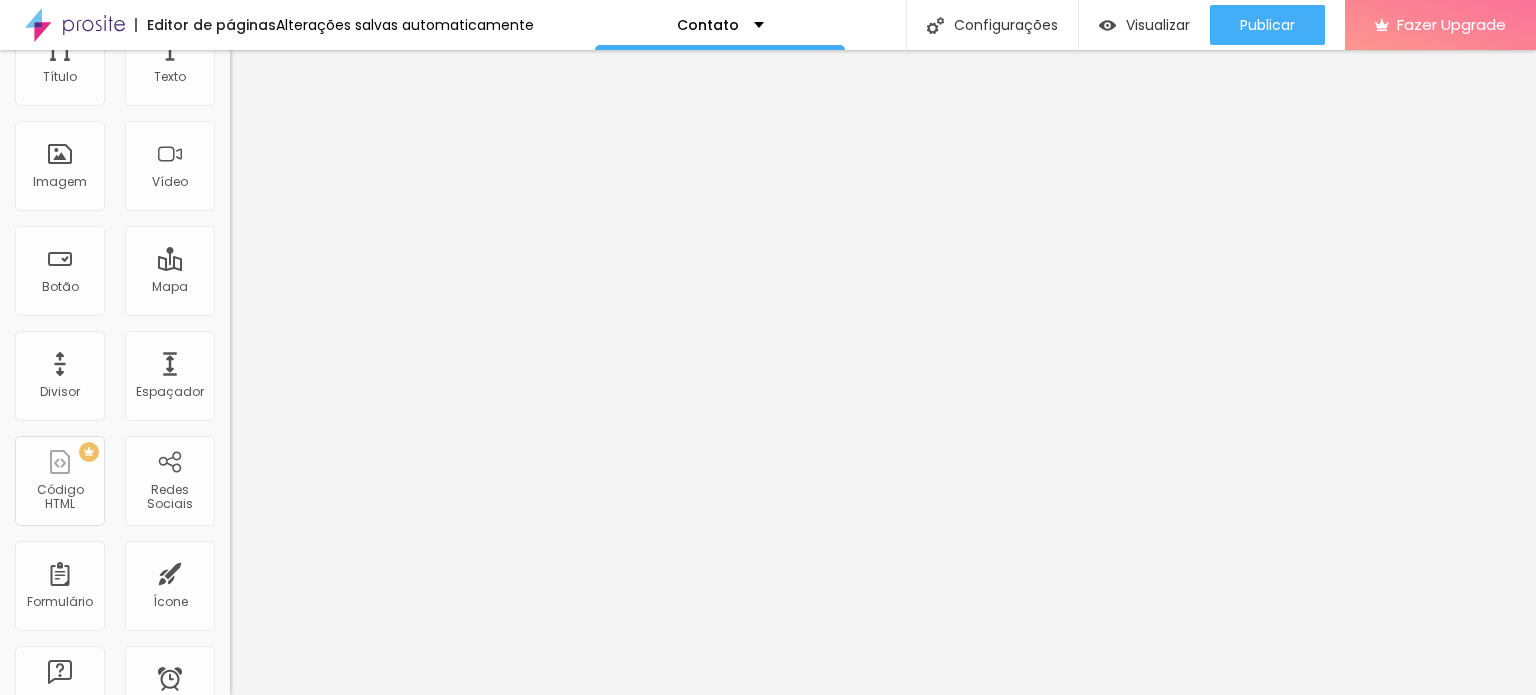 click on "Localização Avançada" at bounding box center [345, 634] 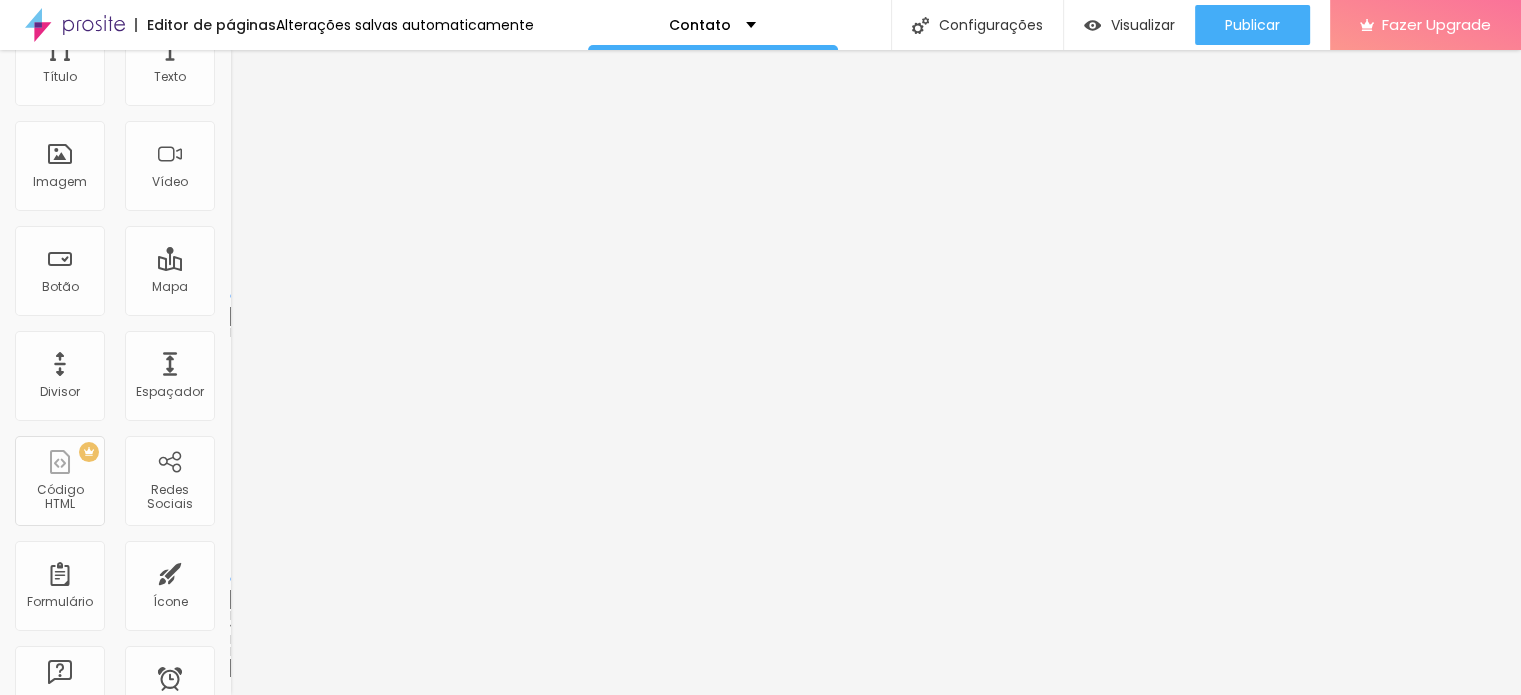 click at bounding box center [350, 668] 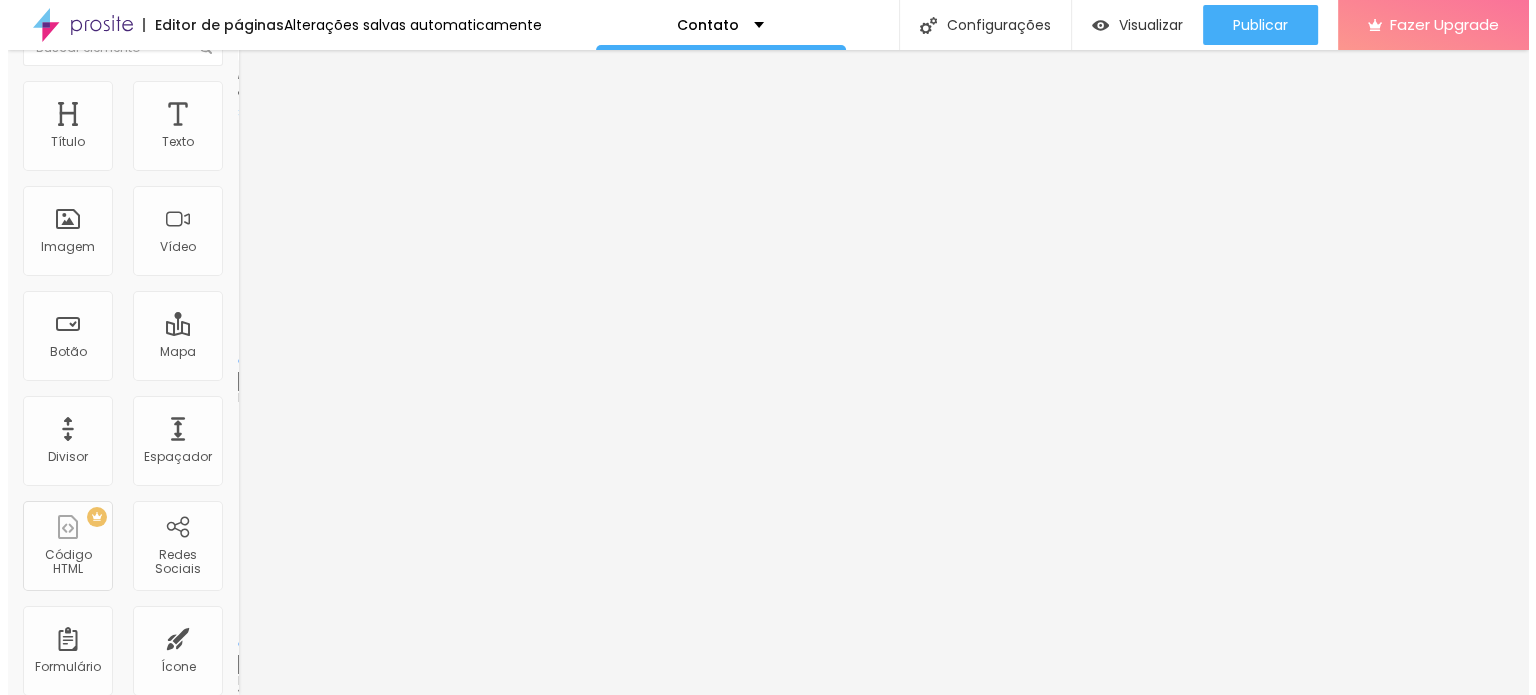 scroll, scrollTop: 0, scrollLeft: 0, axis: both 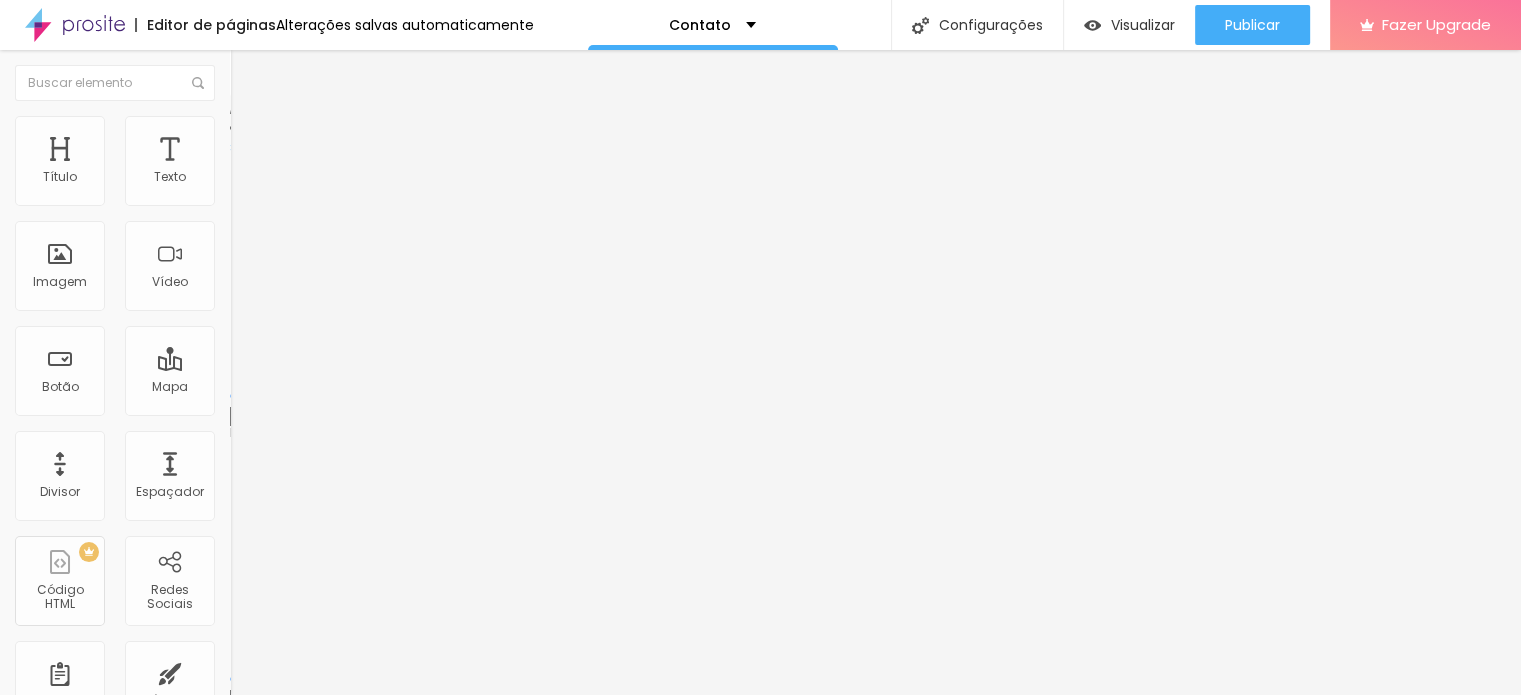 click on "Estilo" at bounding box center (263, 129) 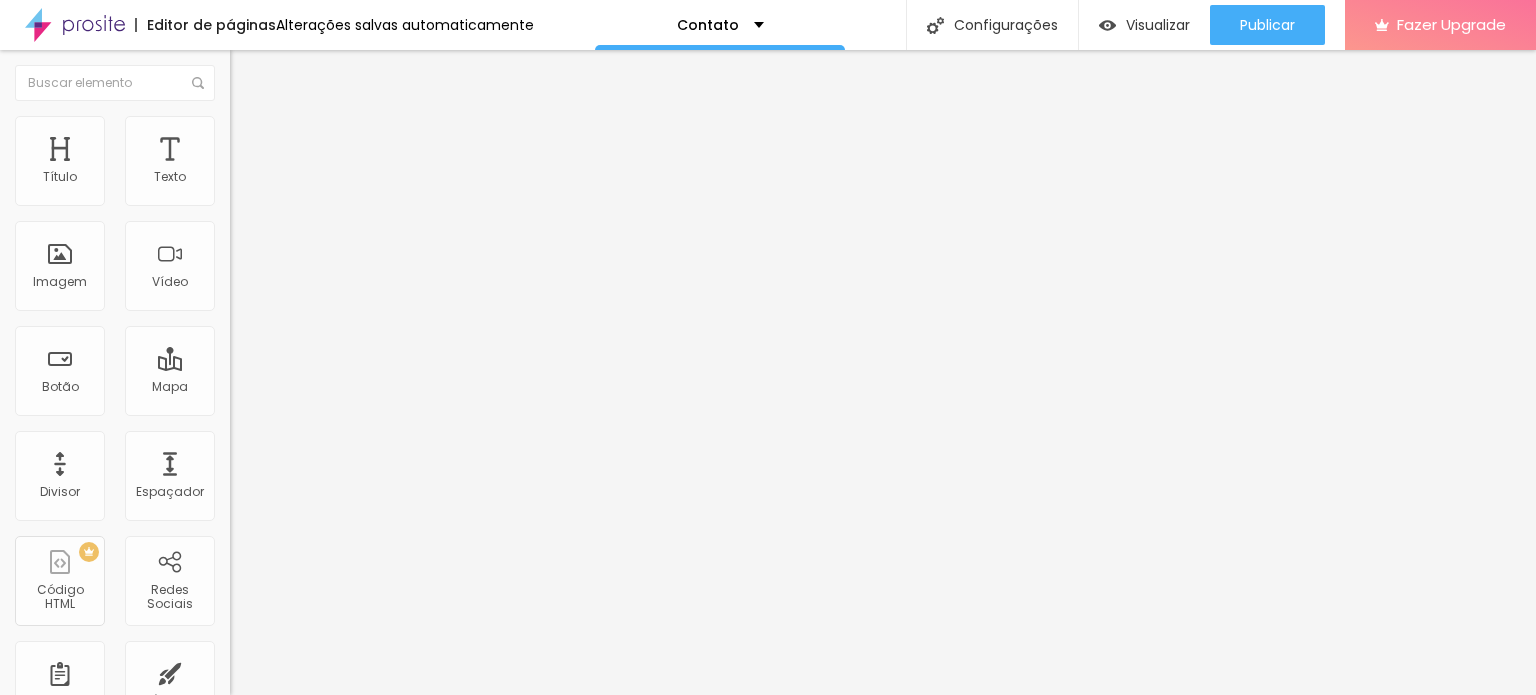 drag, startPoint x: 59, startPoint y: 124, endPoint x: 80, endPoint y: 150, distance: 33.42155 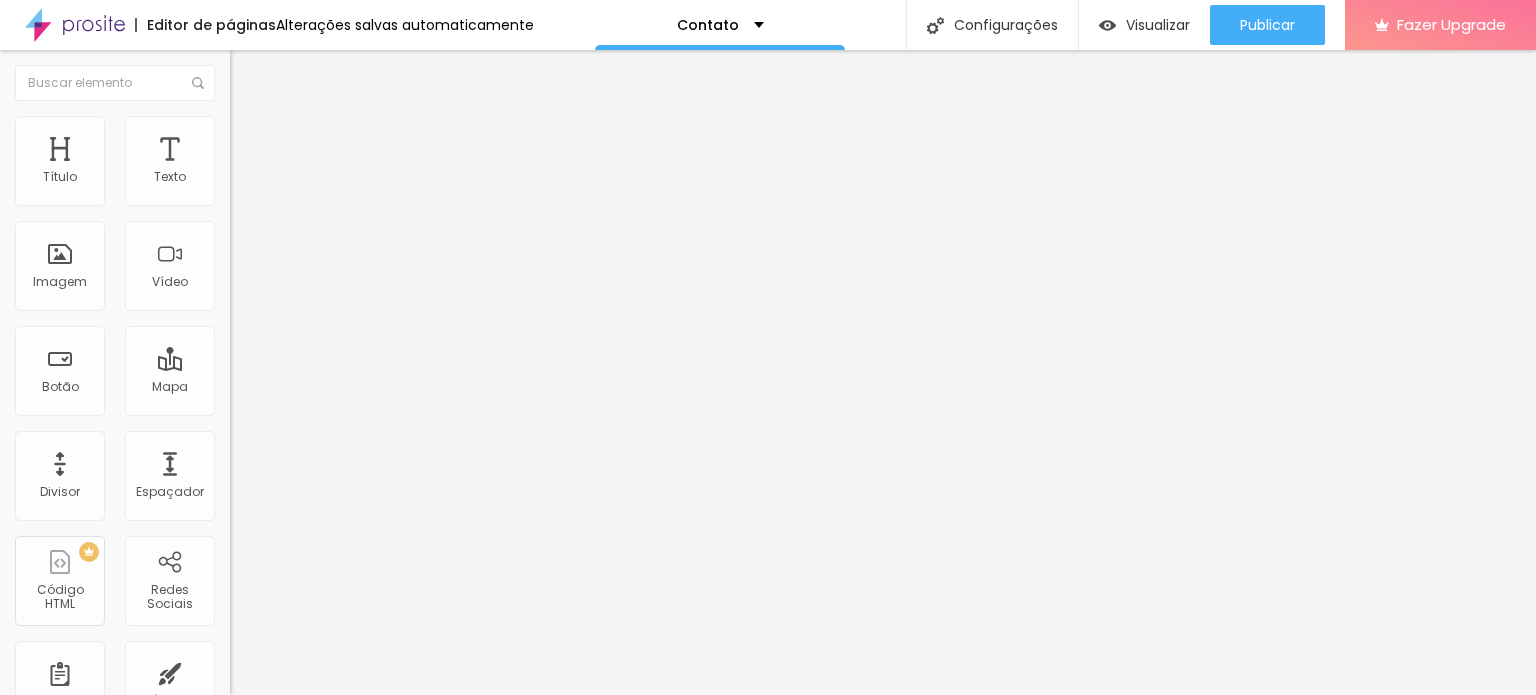 click on "Cube do Fotógrafo de Caxias do Sul" at bounding box center (350, 178) 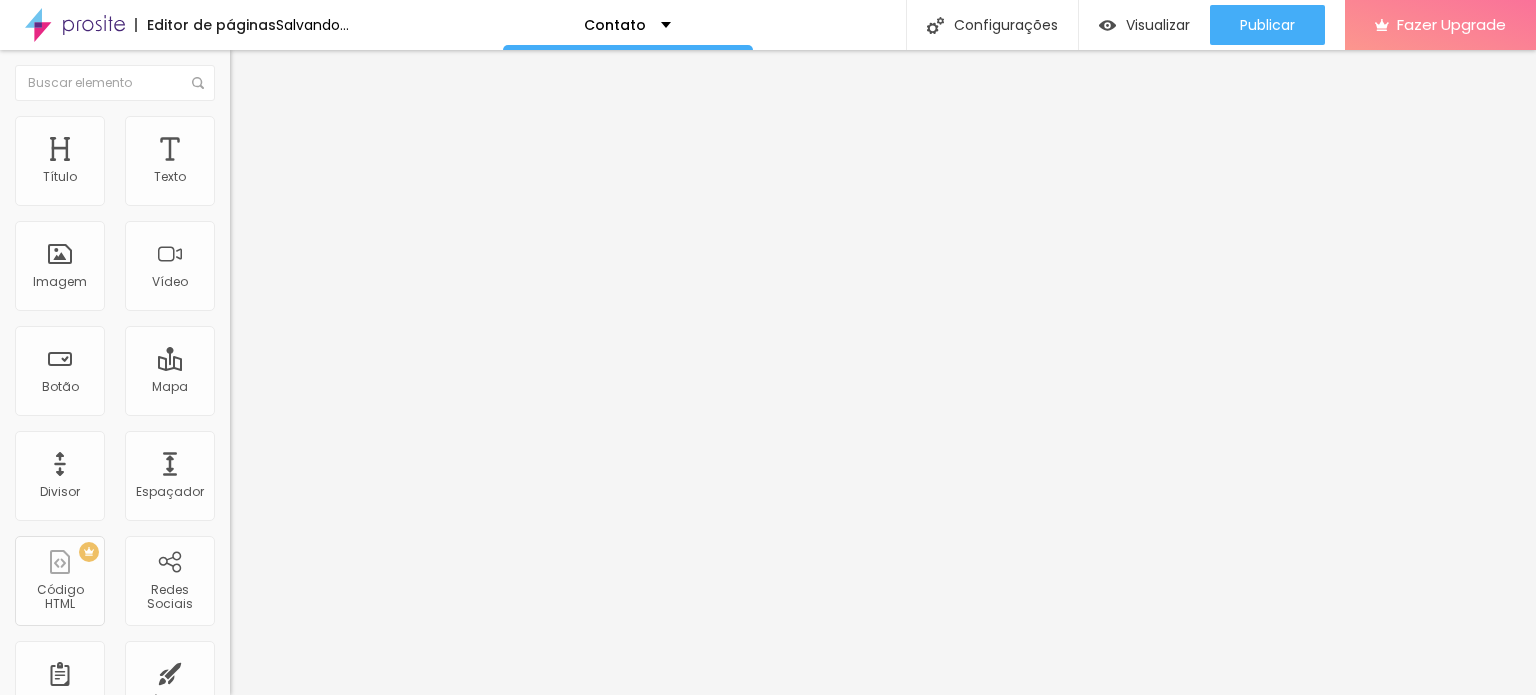 click on "Avançado" at bounding box center (281, 149) 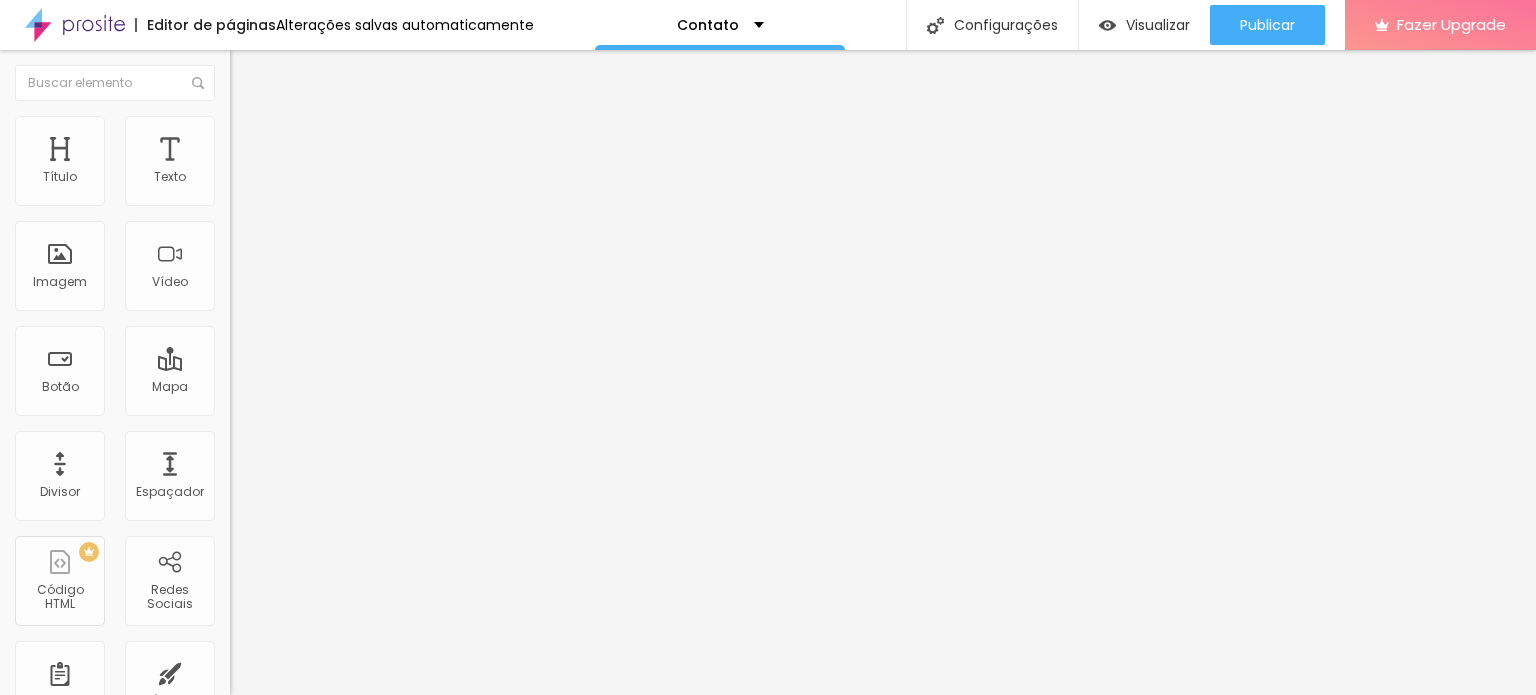 click on "Localização Avançada" at bounding box center (345, 740) 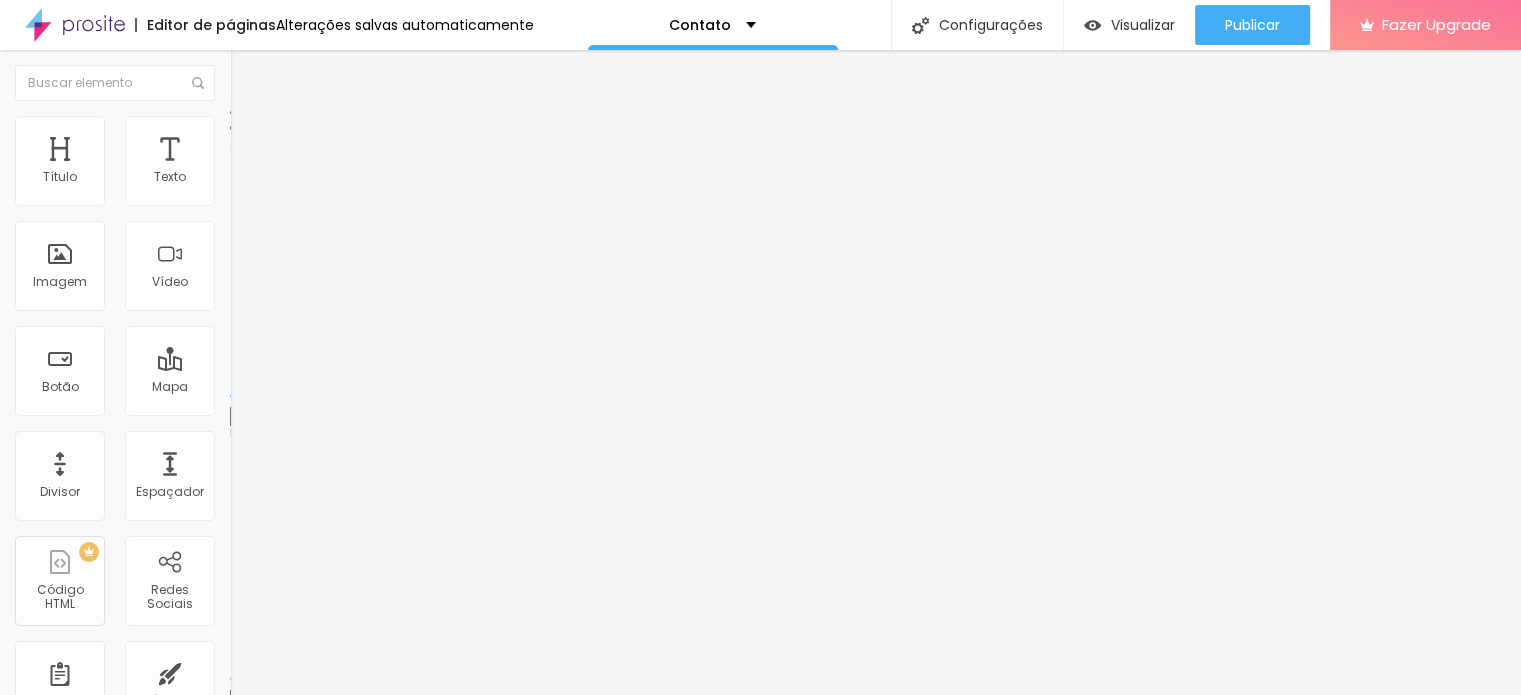 click at bounding box center [239, 105] 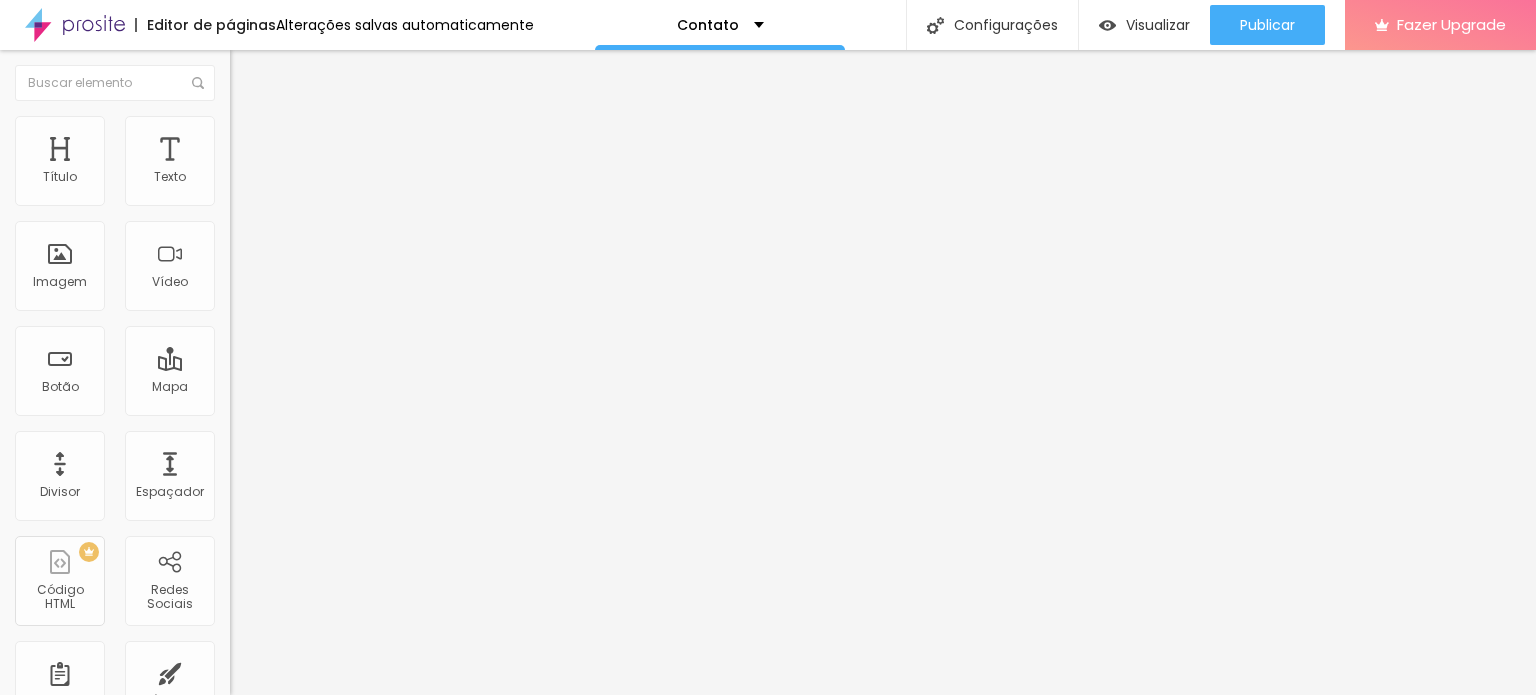 click at bounding box center [350, 178] 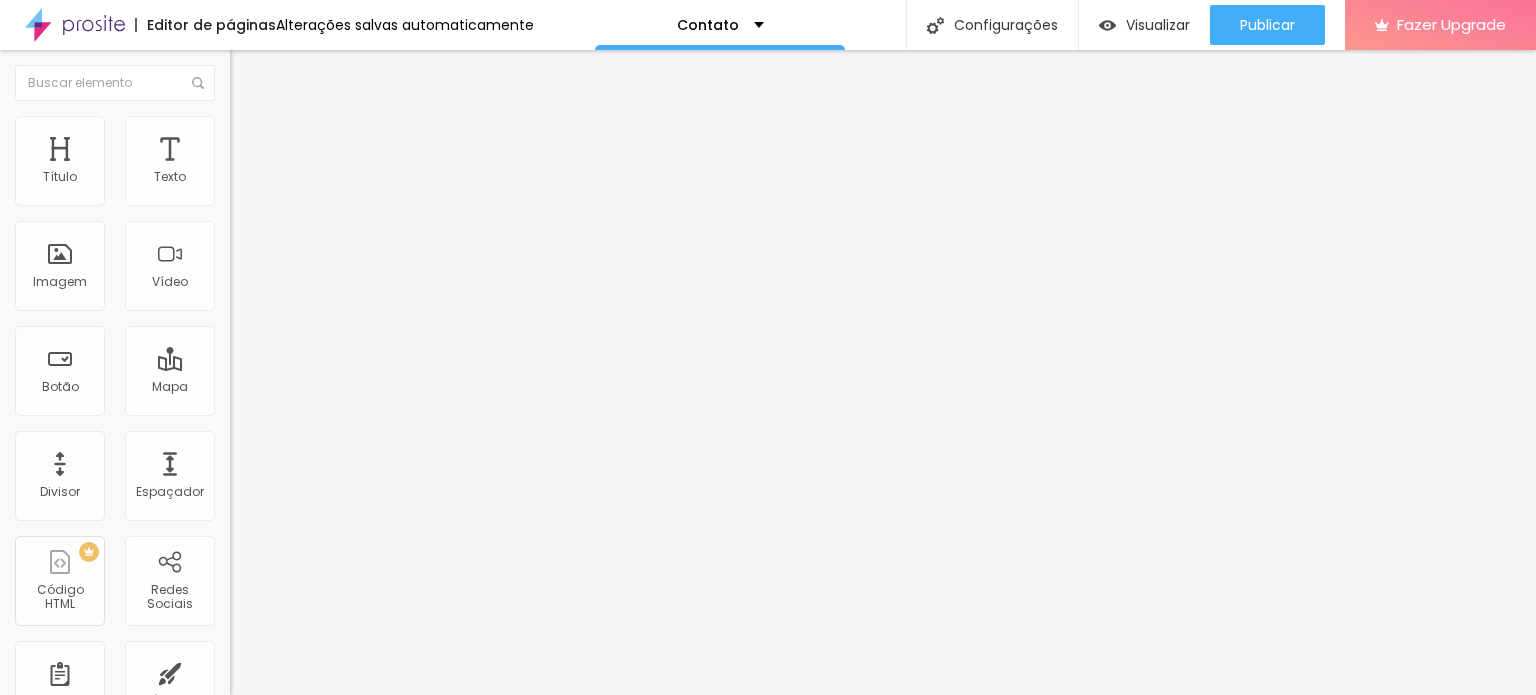 click on "Estilo" at bounding box center (263, 129) 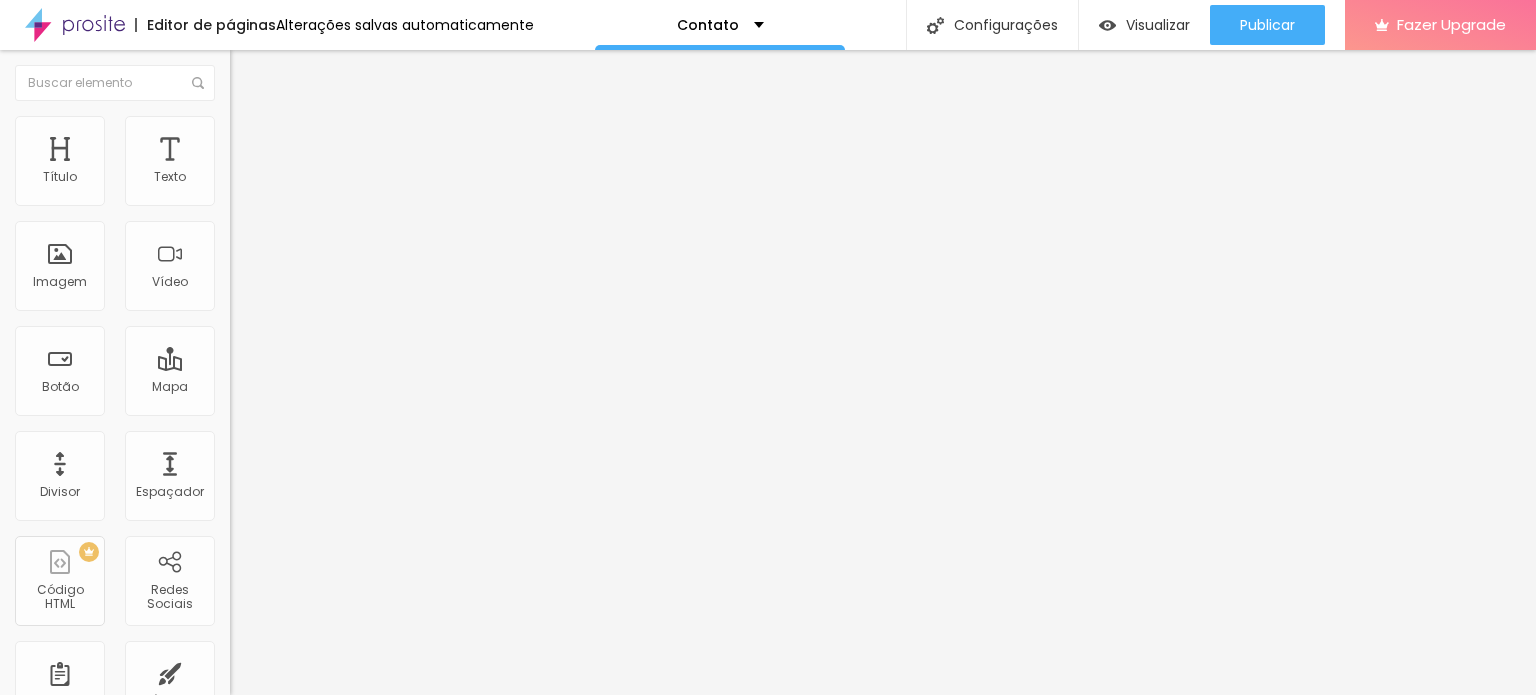 click on "Avançado" at bounding box center (345, 146) 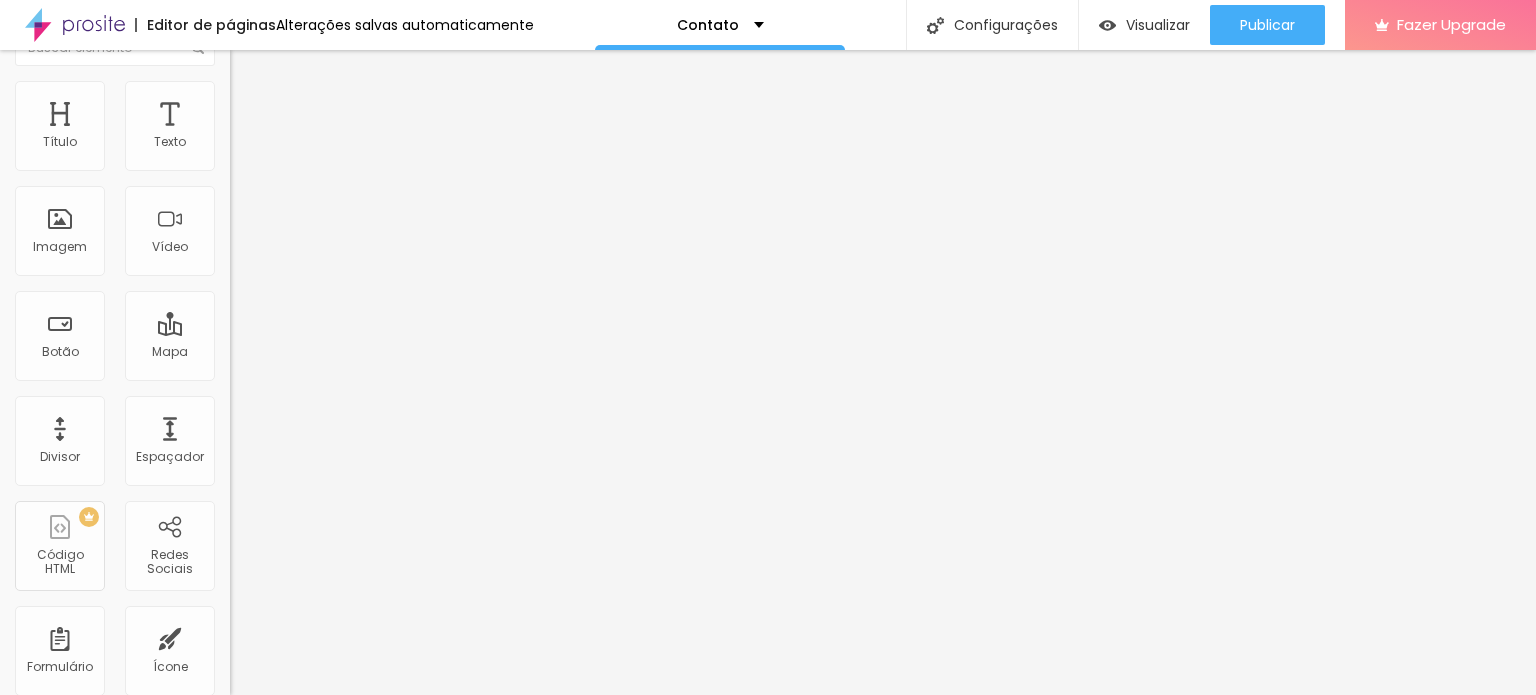 scroll, scrollTop: 0, scrollLeft: 0, axis: both 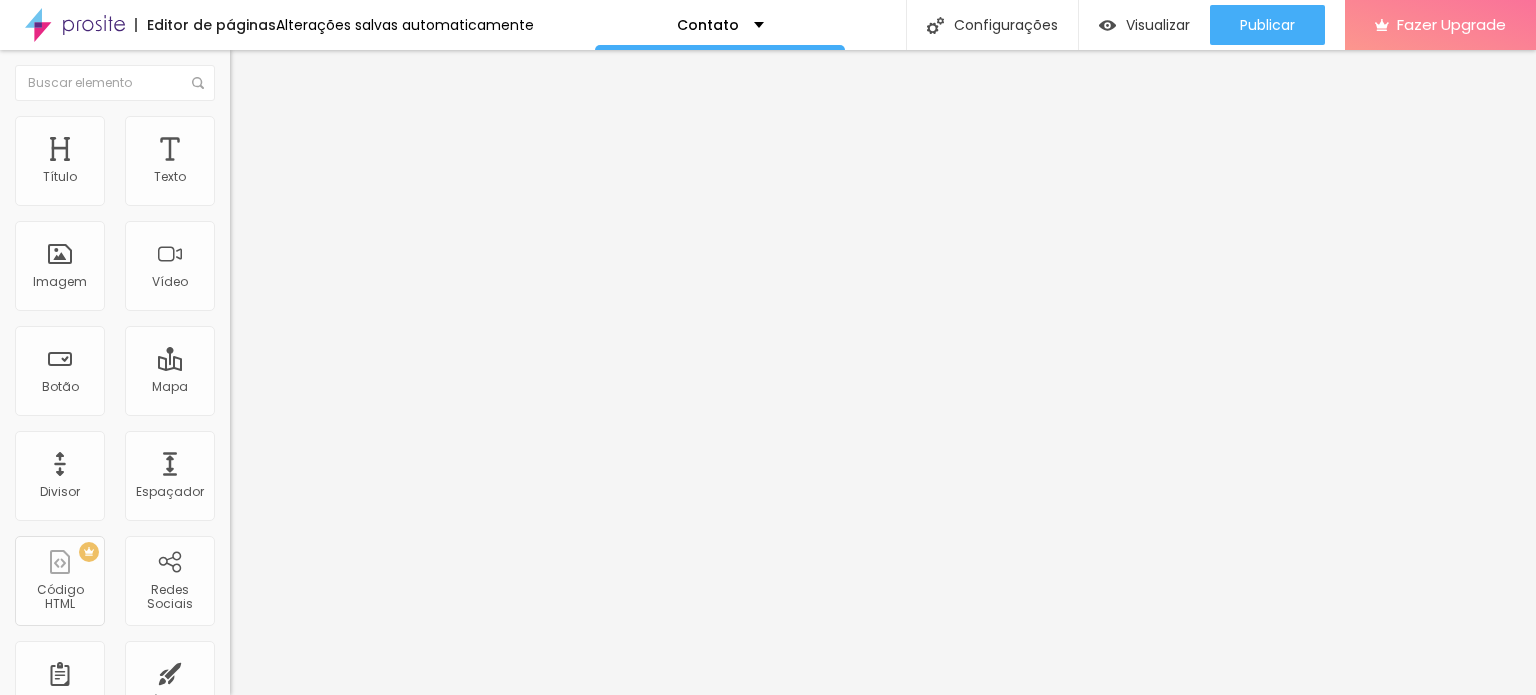 click on "Conteúdo" at bounding box center [345, 106] 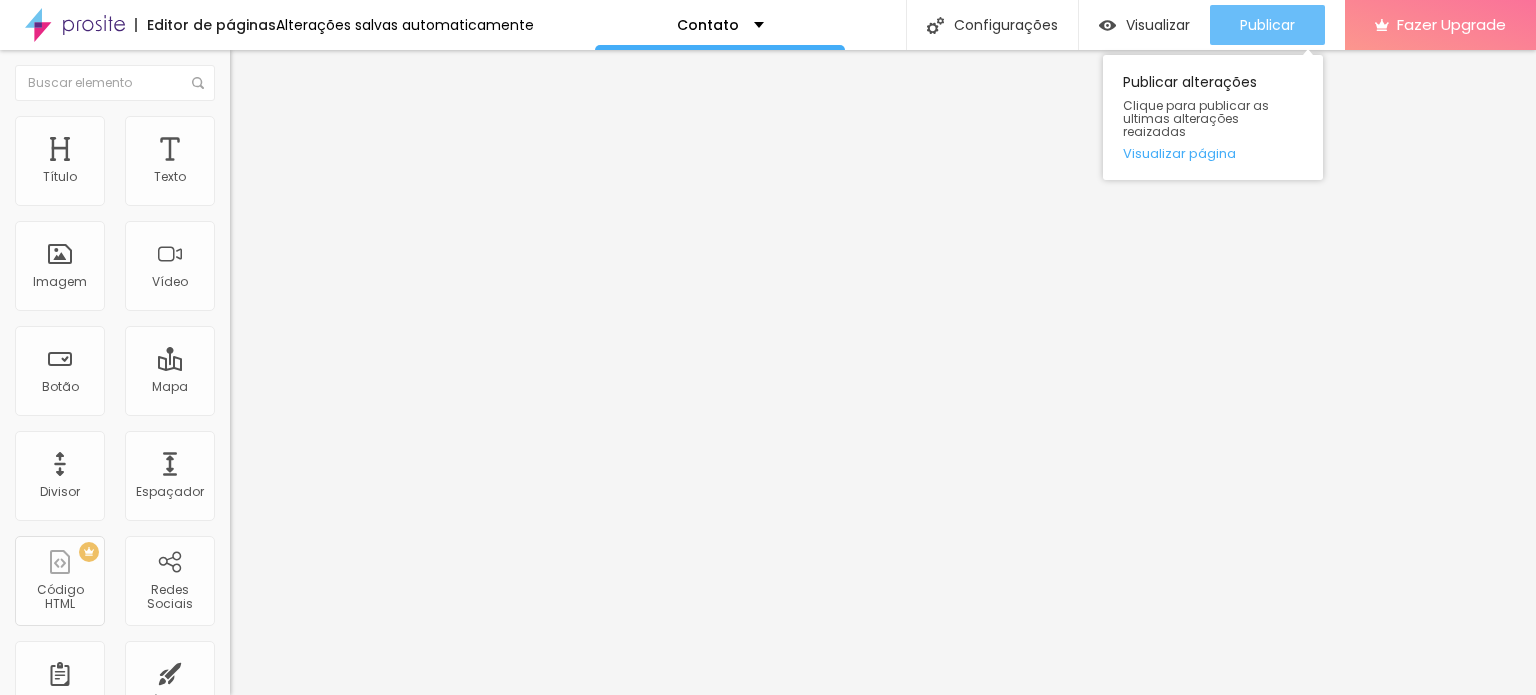 click on "Publicar" at bounding box center (1267, 25) 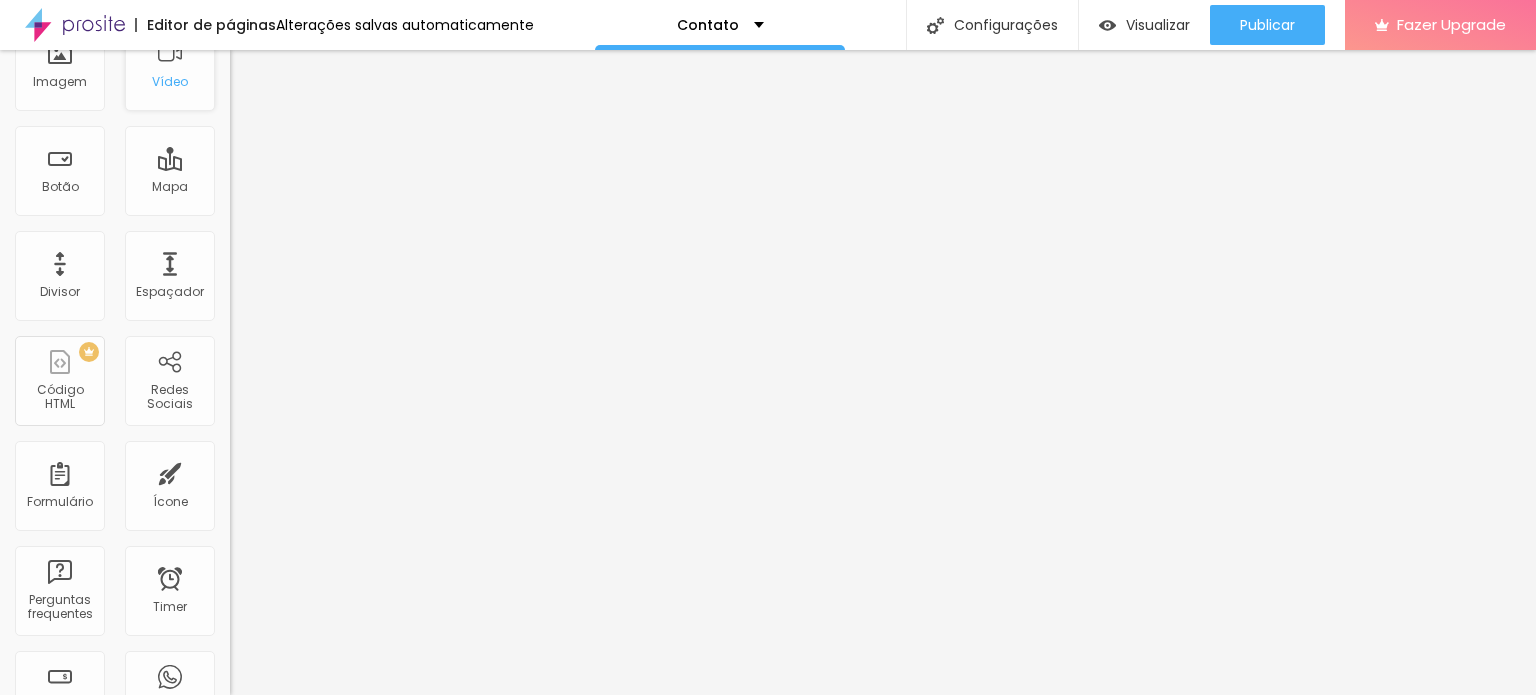 scroll, scrollTop: 0, scrollLeft: 0, axis: both 